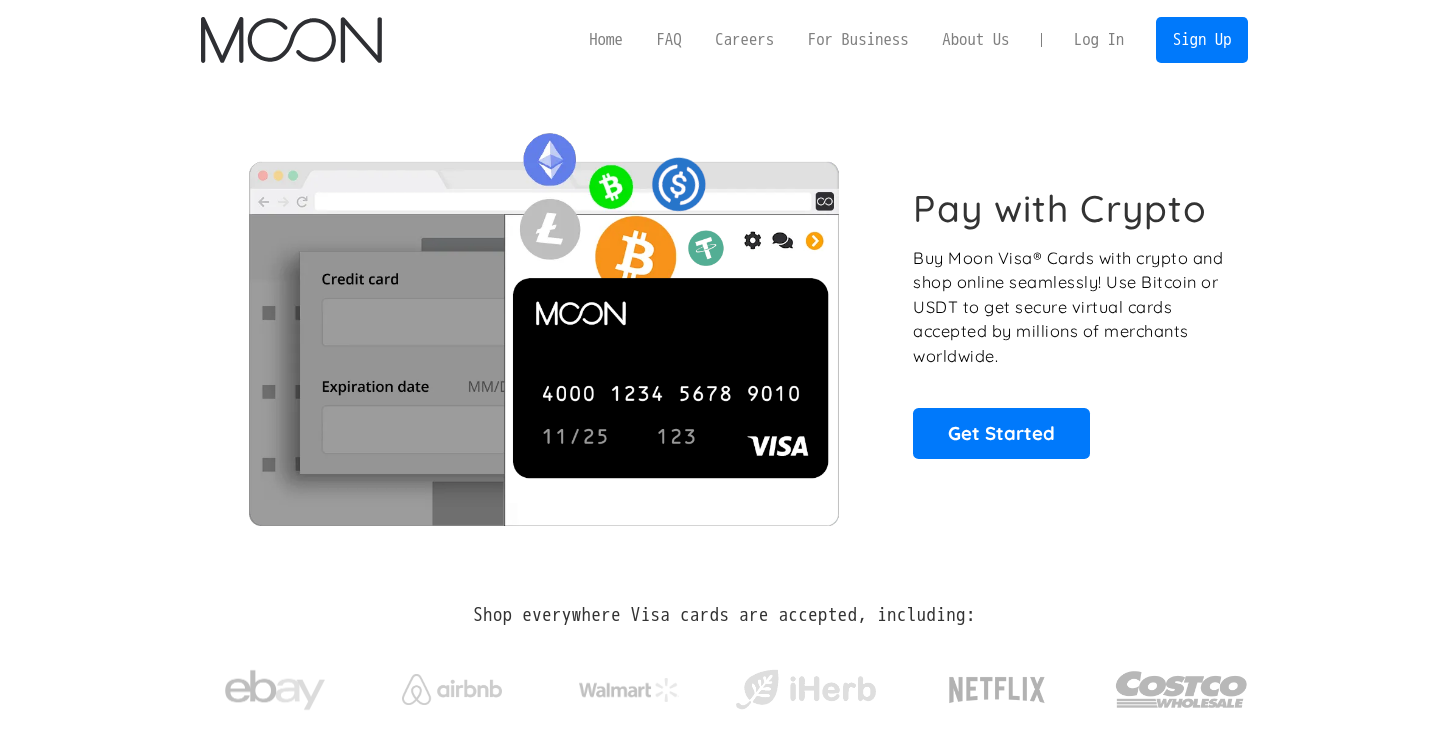 scroll, scrollTop: 0, scrollLeft: 0, axis: both 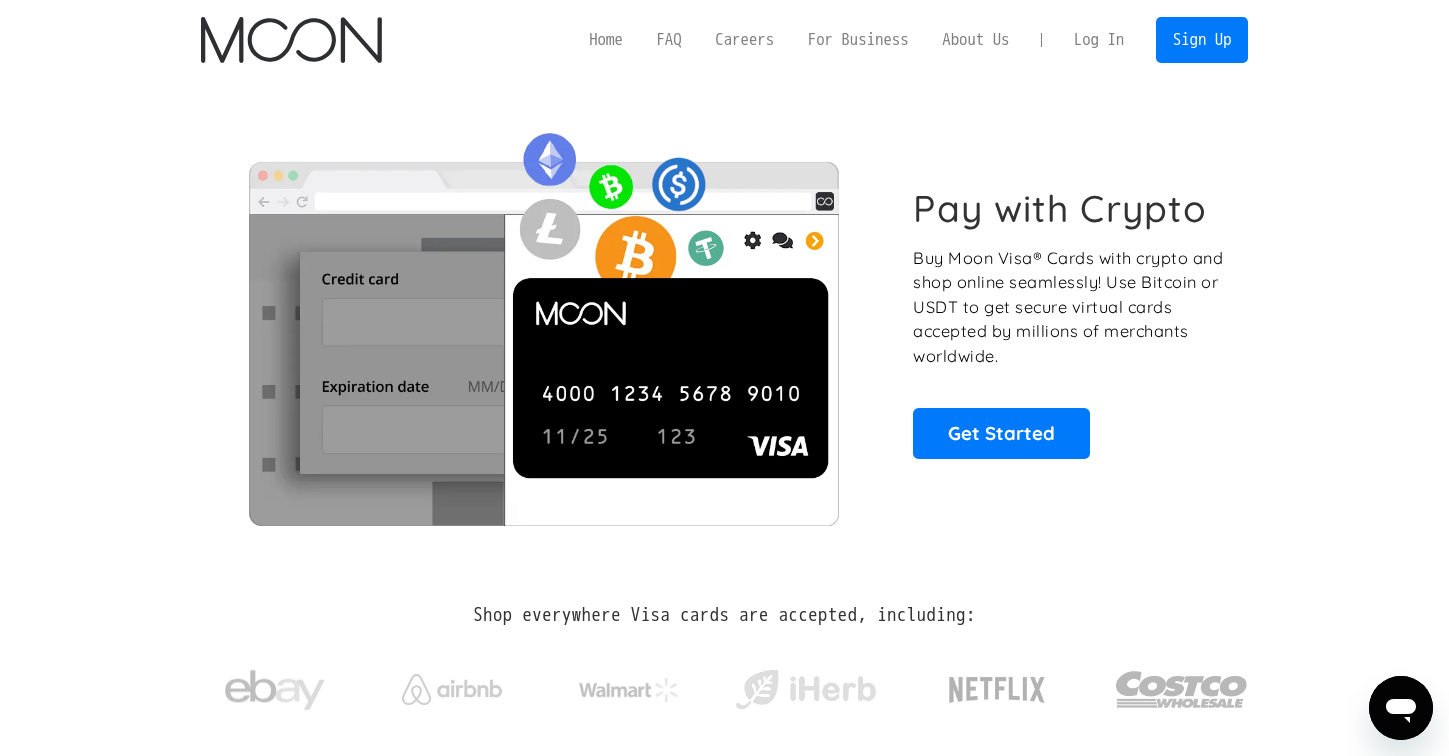 click on "Log In" at bounding box center [1099, 40] 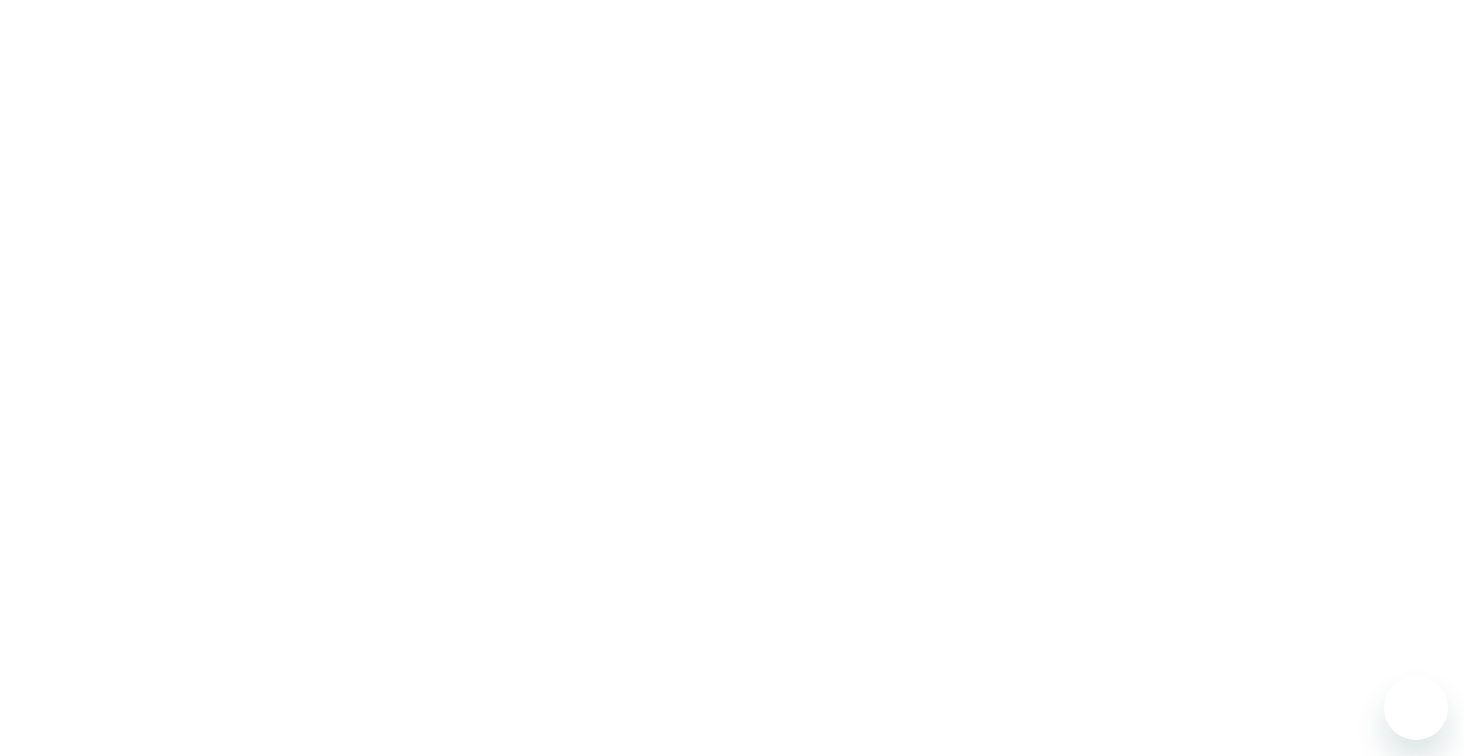 scroll, scrollTop: 0, scrollLeft: 0, axis: both 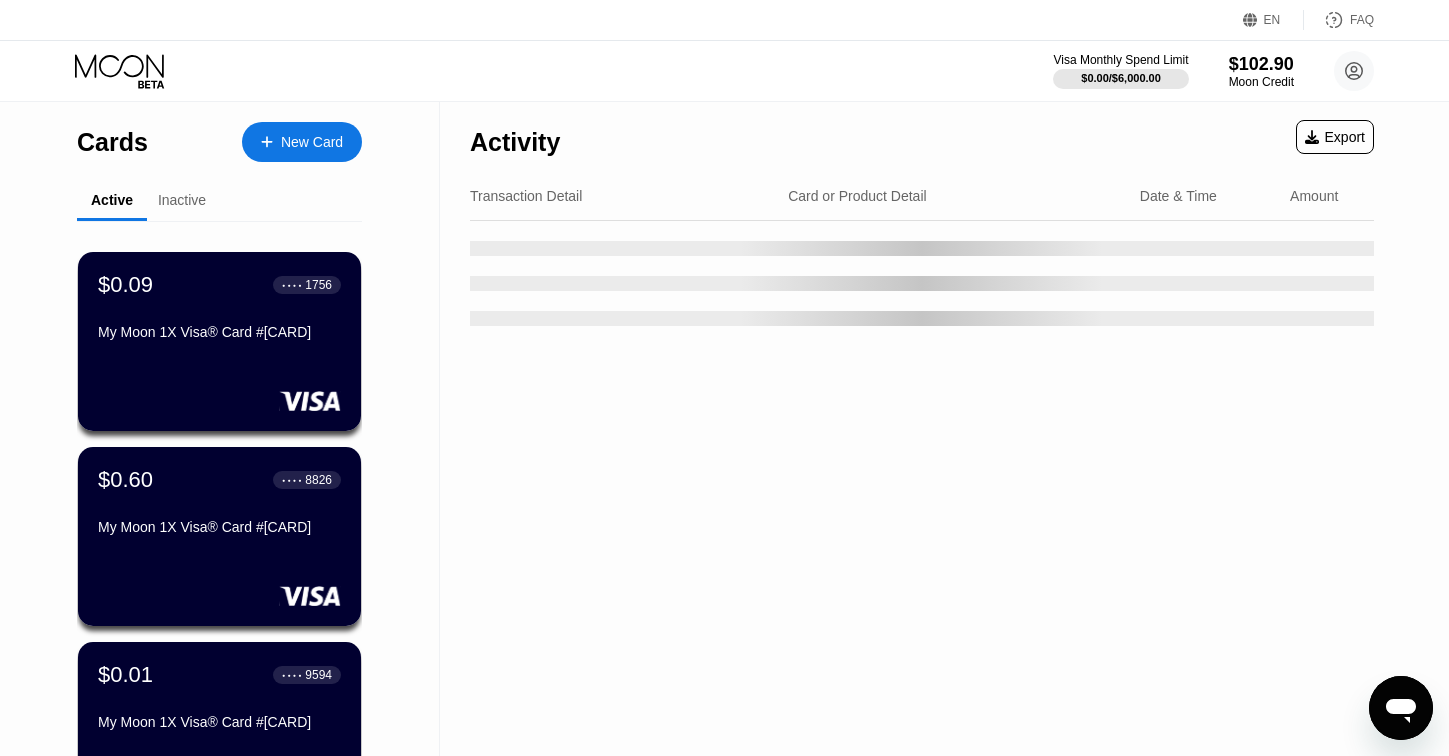 click on "New Card" at bounding box center [302, 142] 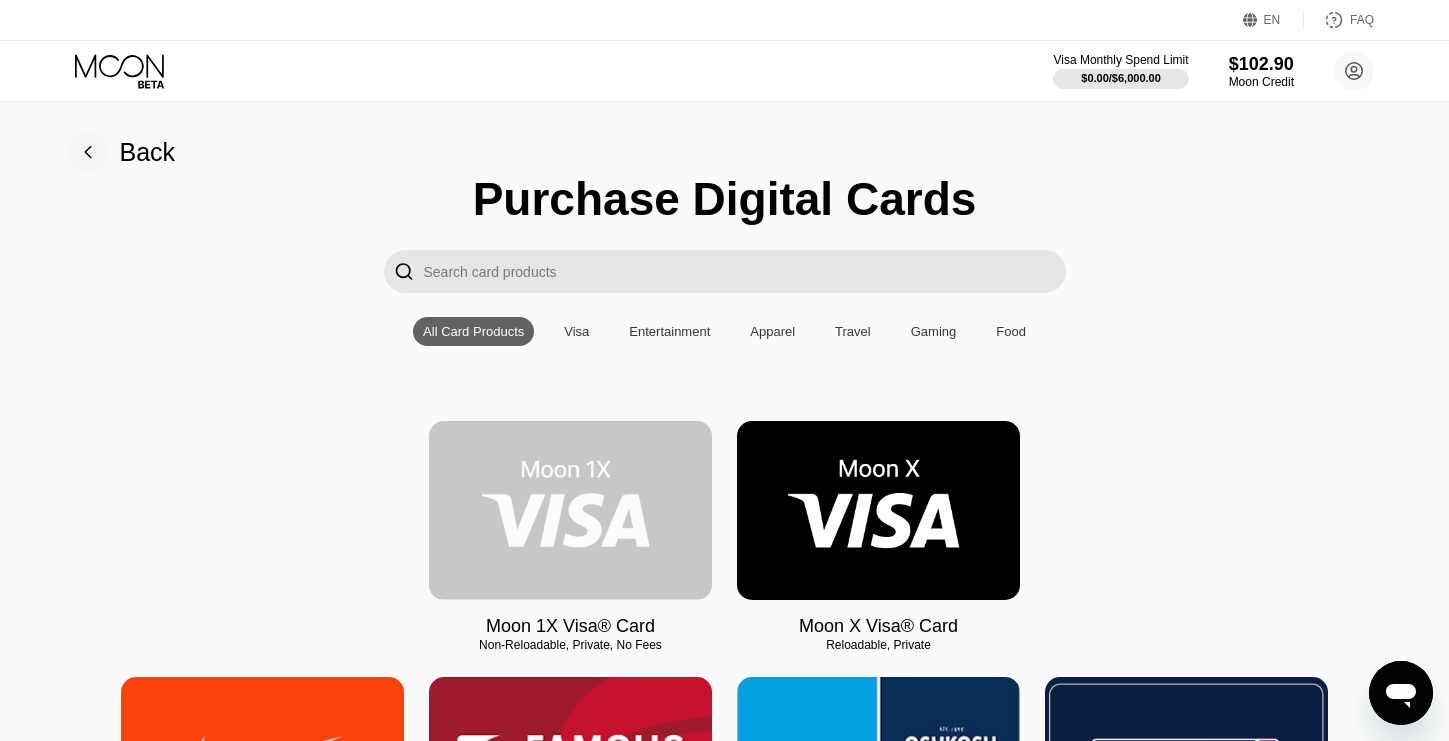 click at bounding box center [570, 510] 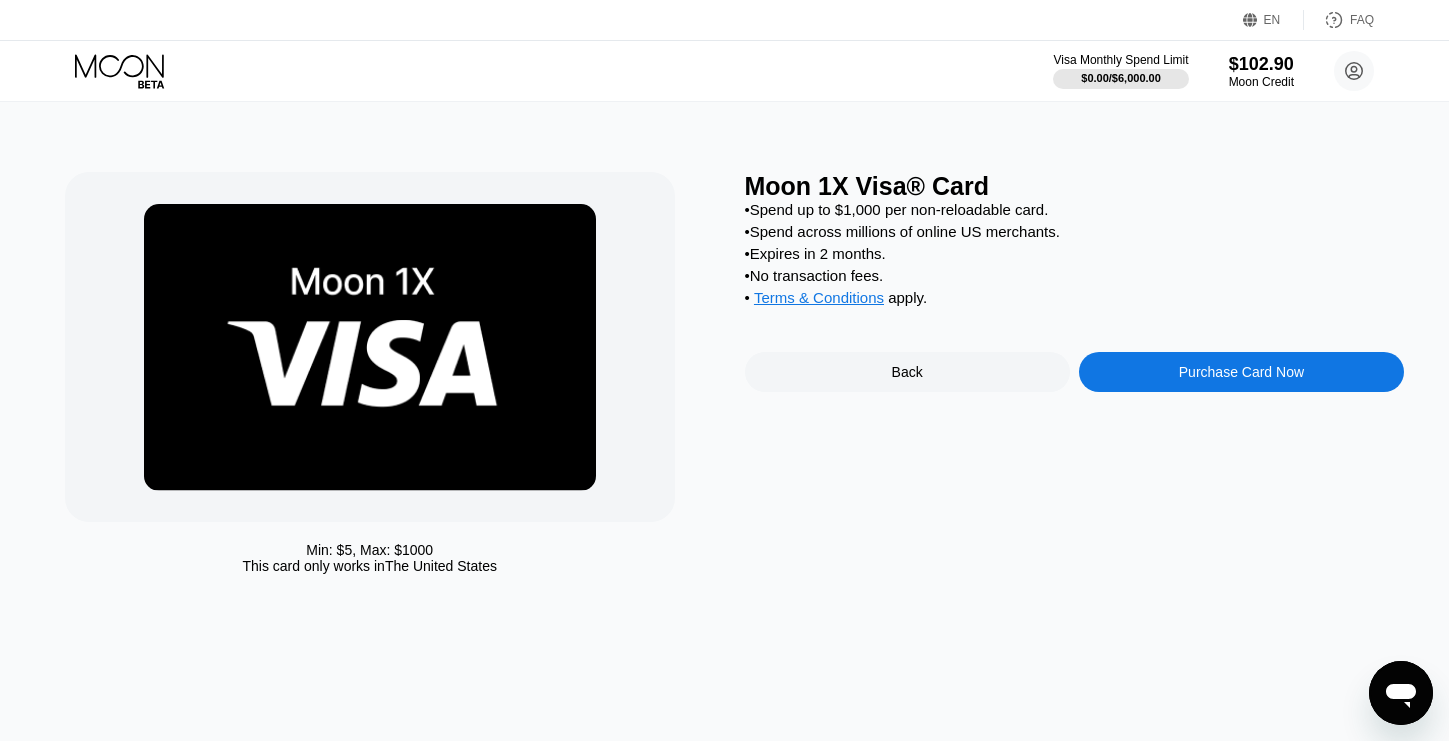 click on "Purchase Card Now" at bounding box center (1241, 372) 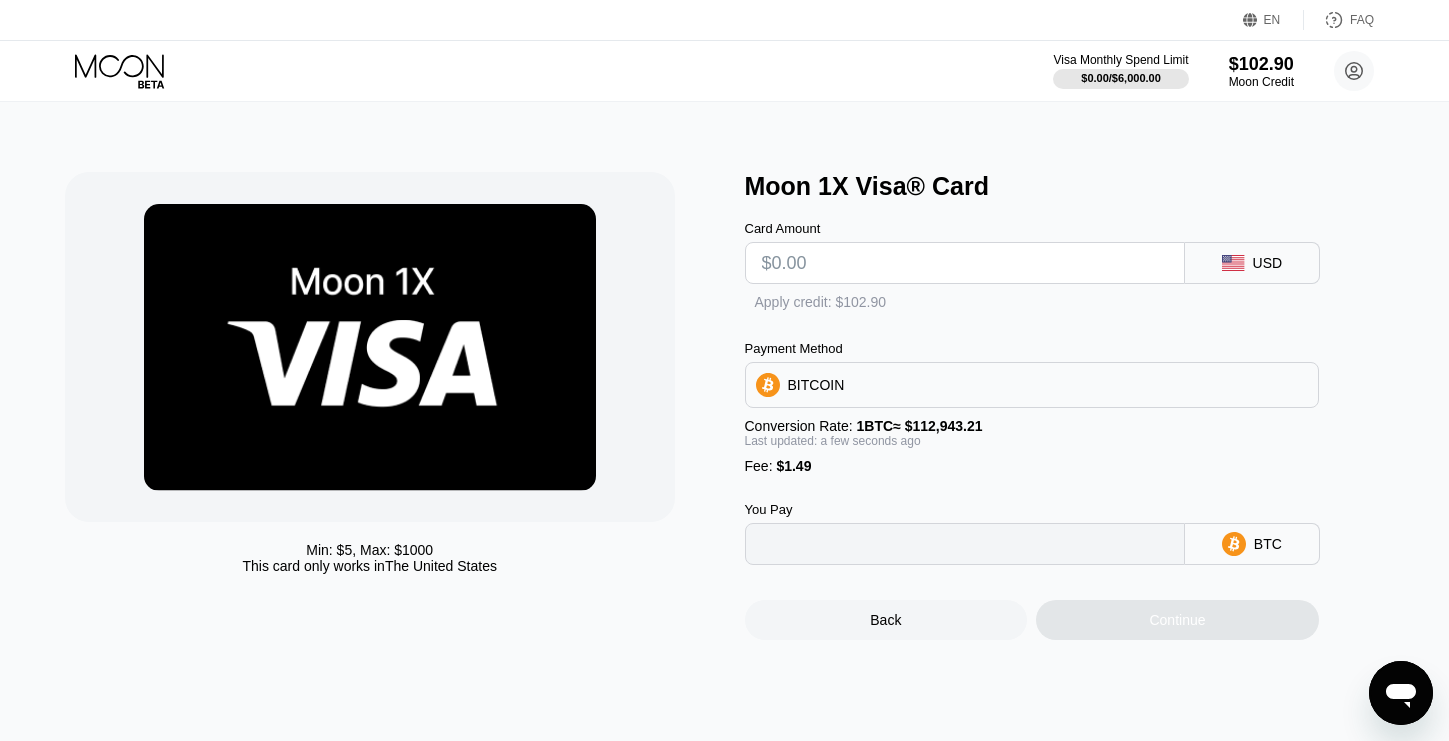 type on "0" 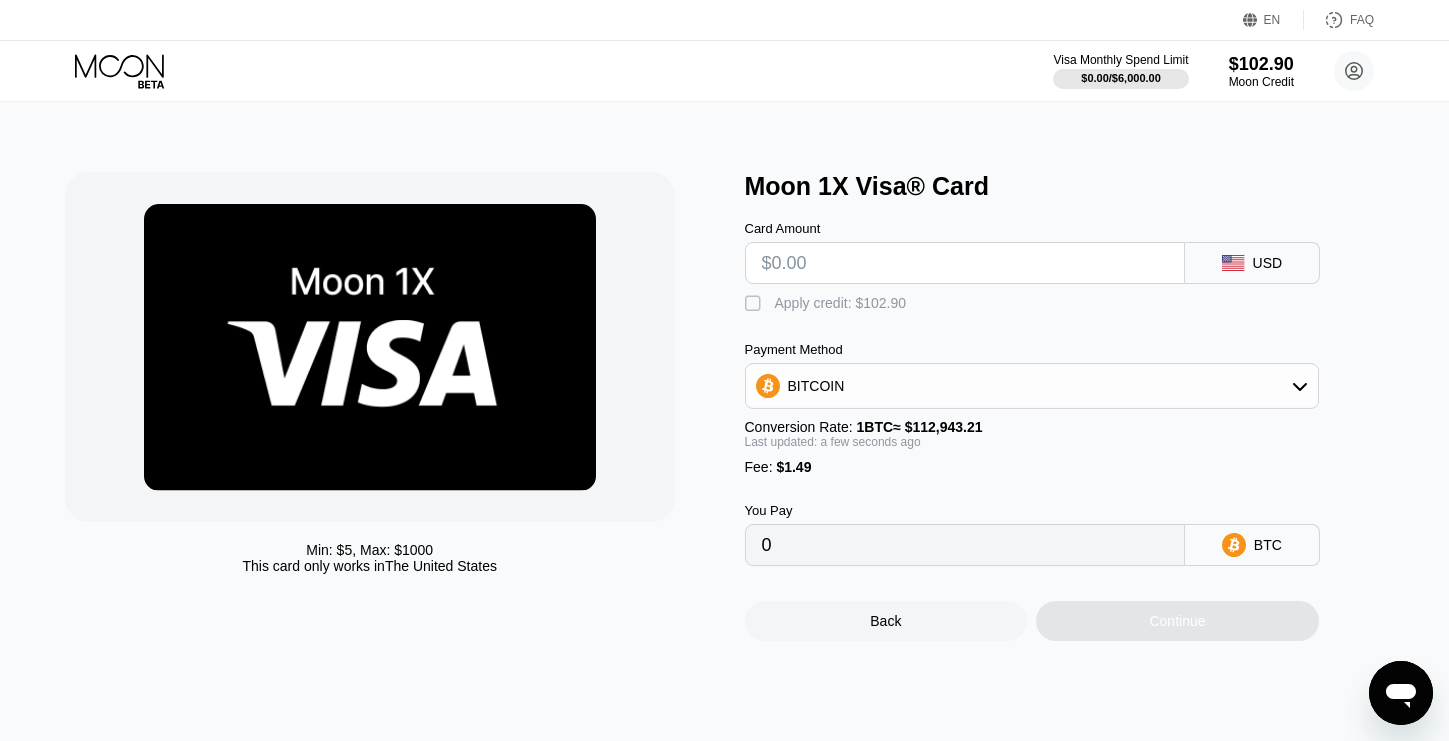 click at bounding box center (965, 263) 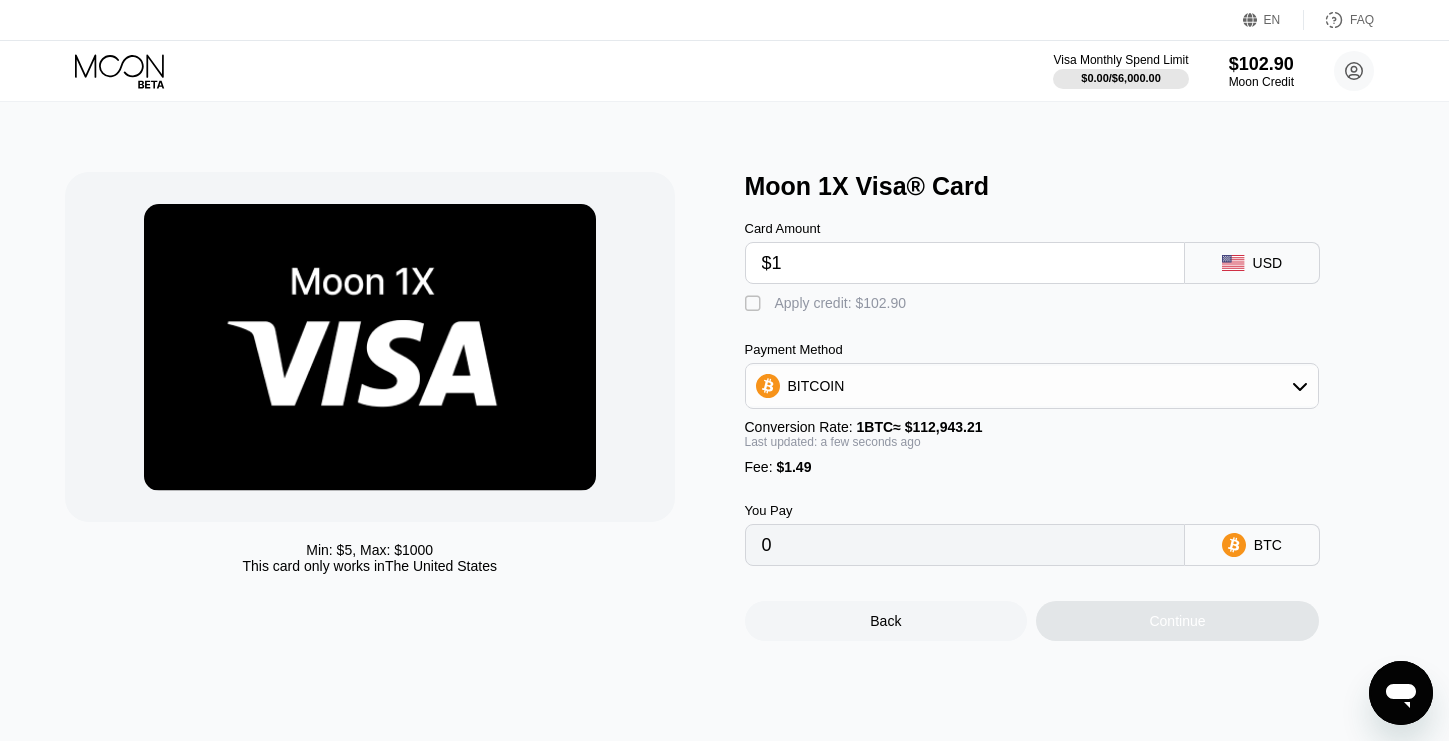 type on "0.00002205" 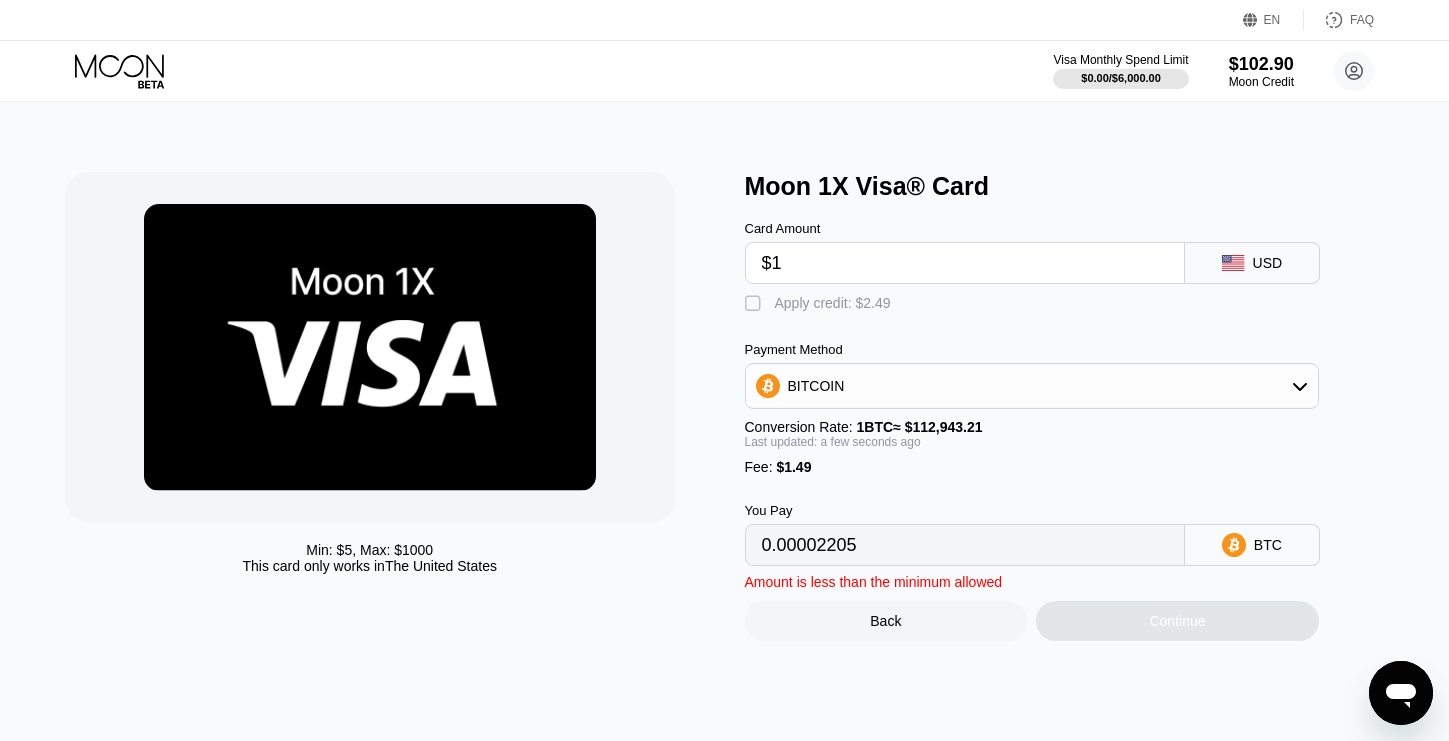 type on "$17" 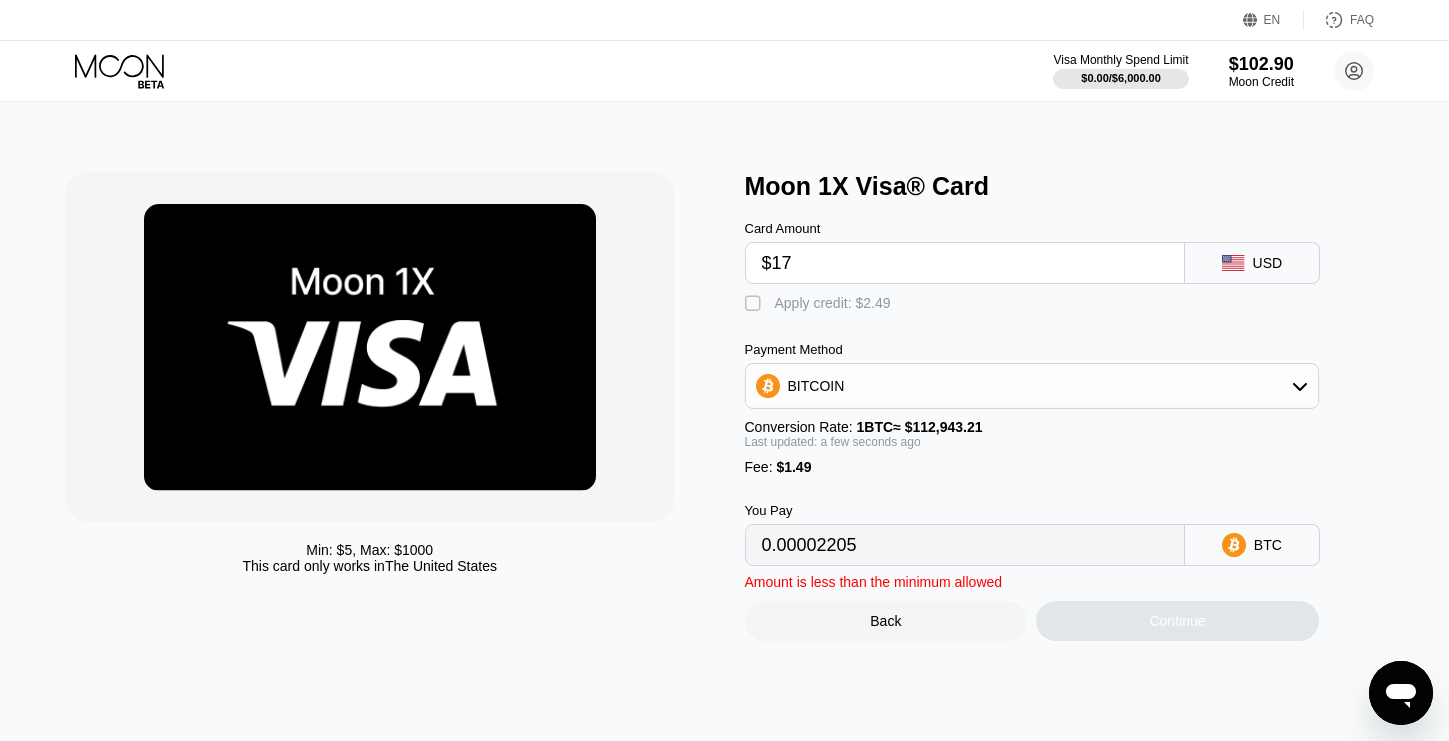 type on "0.00016372" 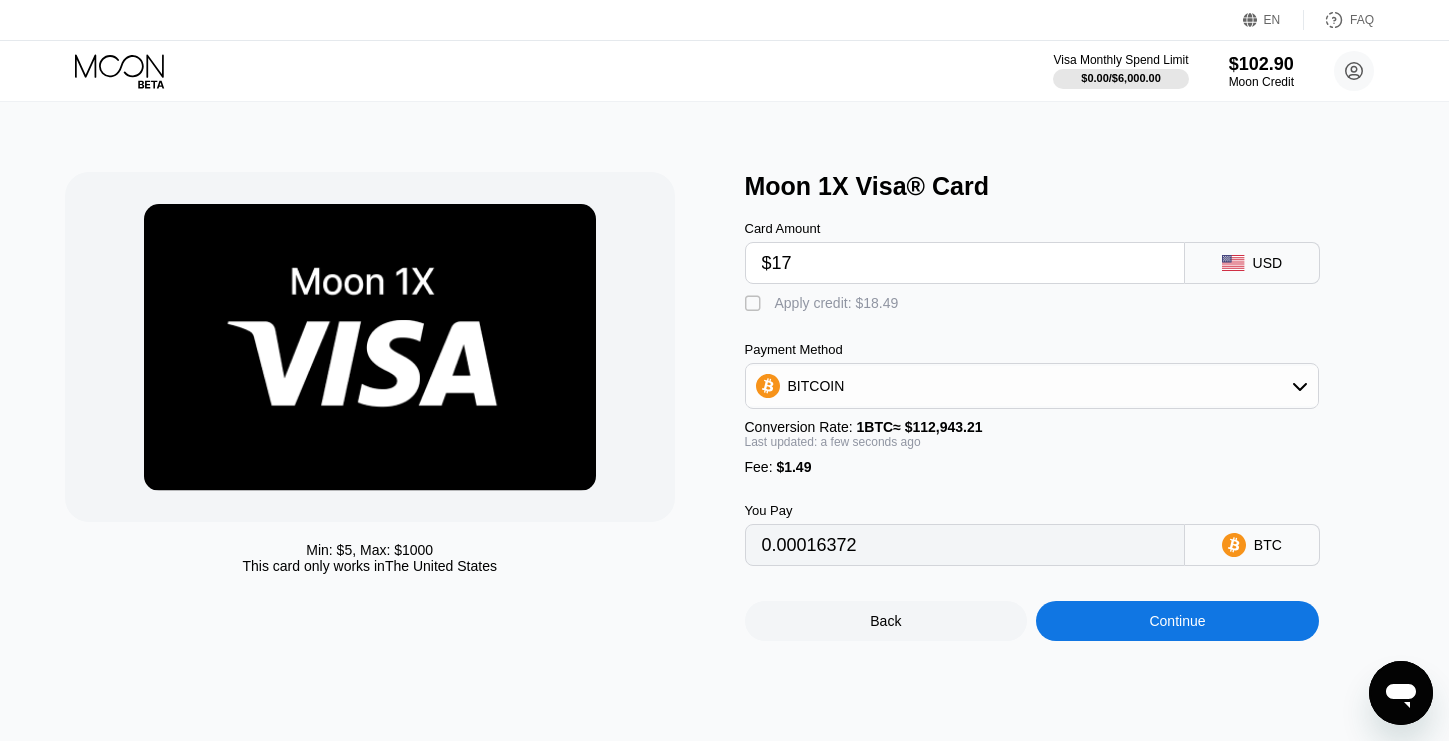 type on "$173" 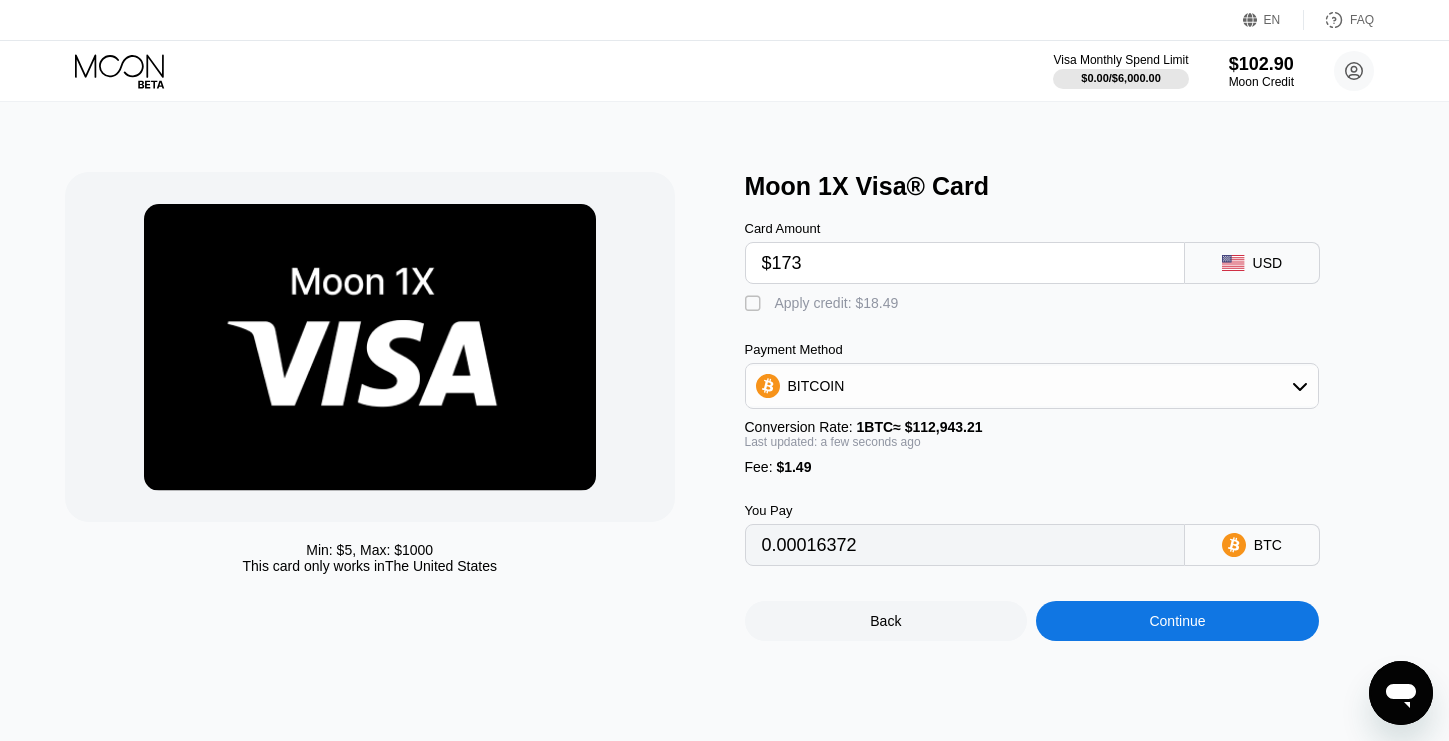 type on "0.00154494" 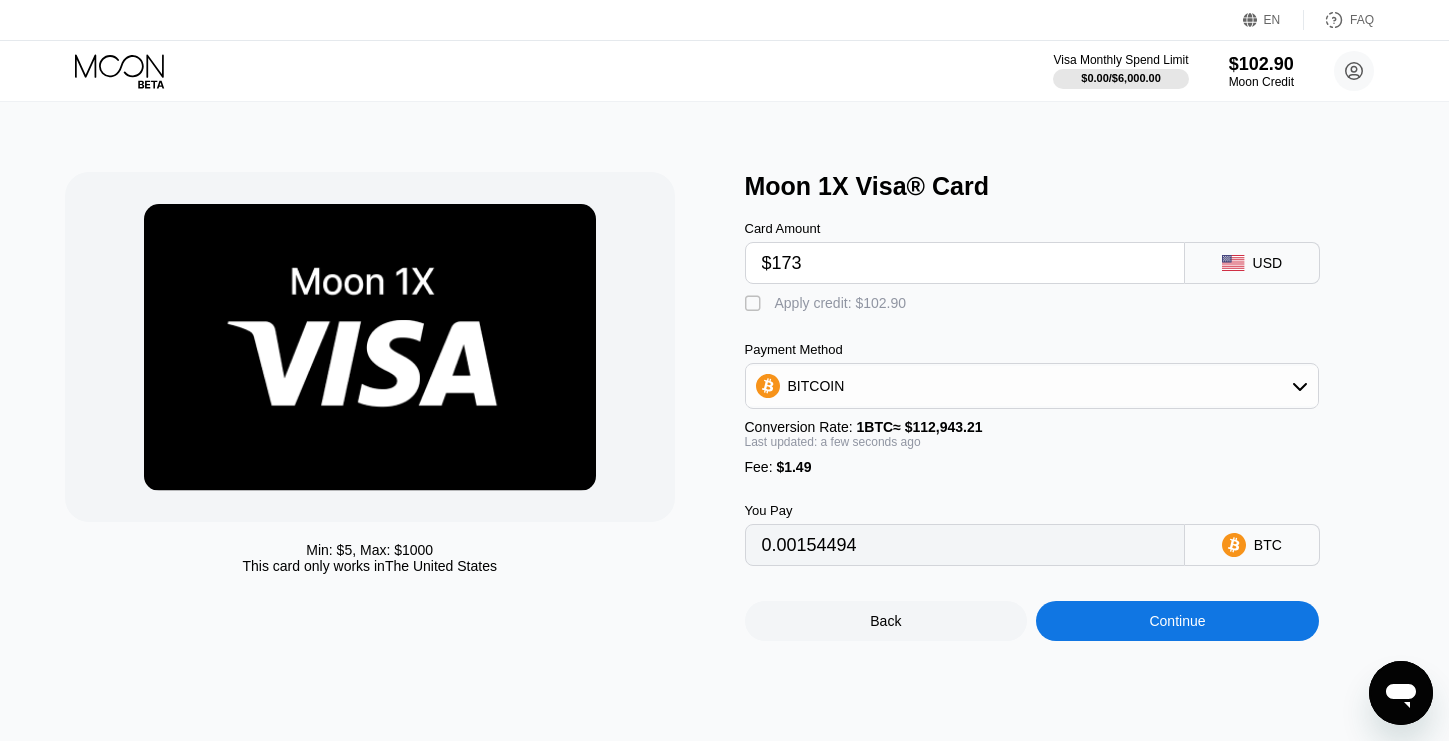 type on "$173" 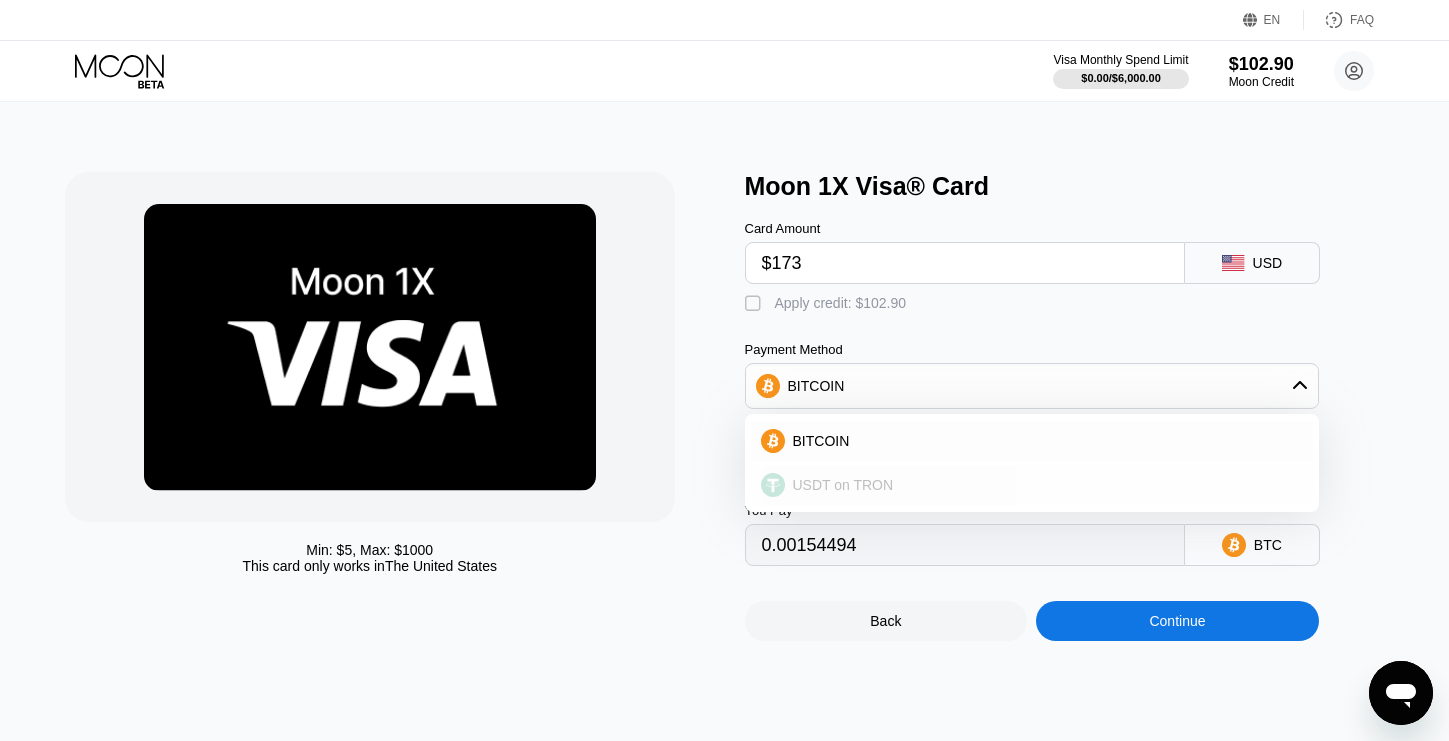 click on "USDT on TRON" at bounding box center [1032, 485] 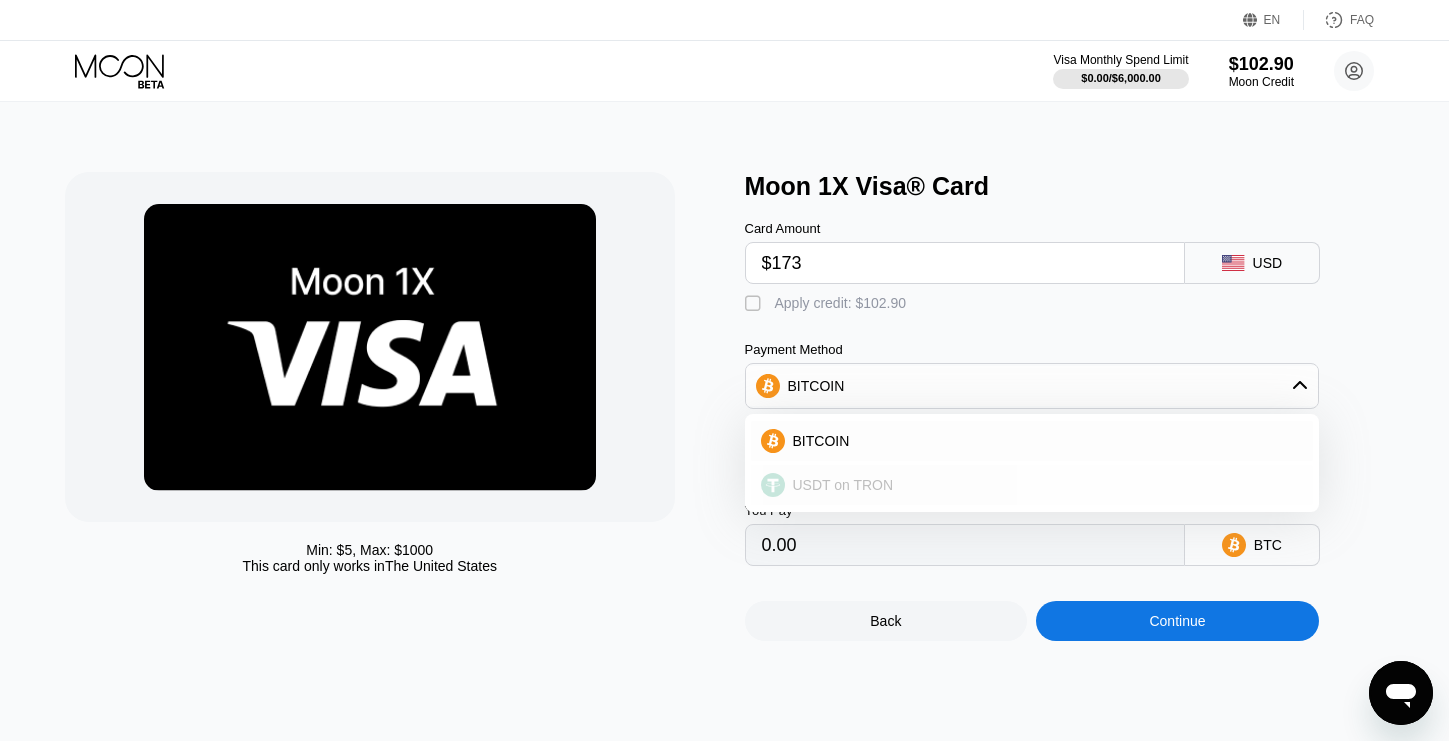 type on "176.25" 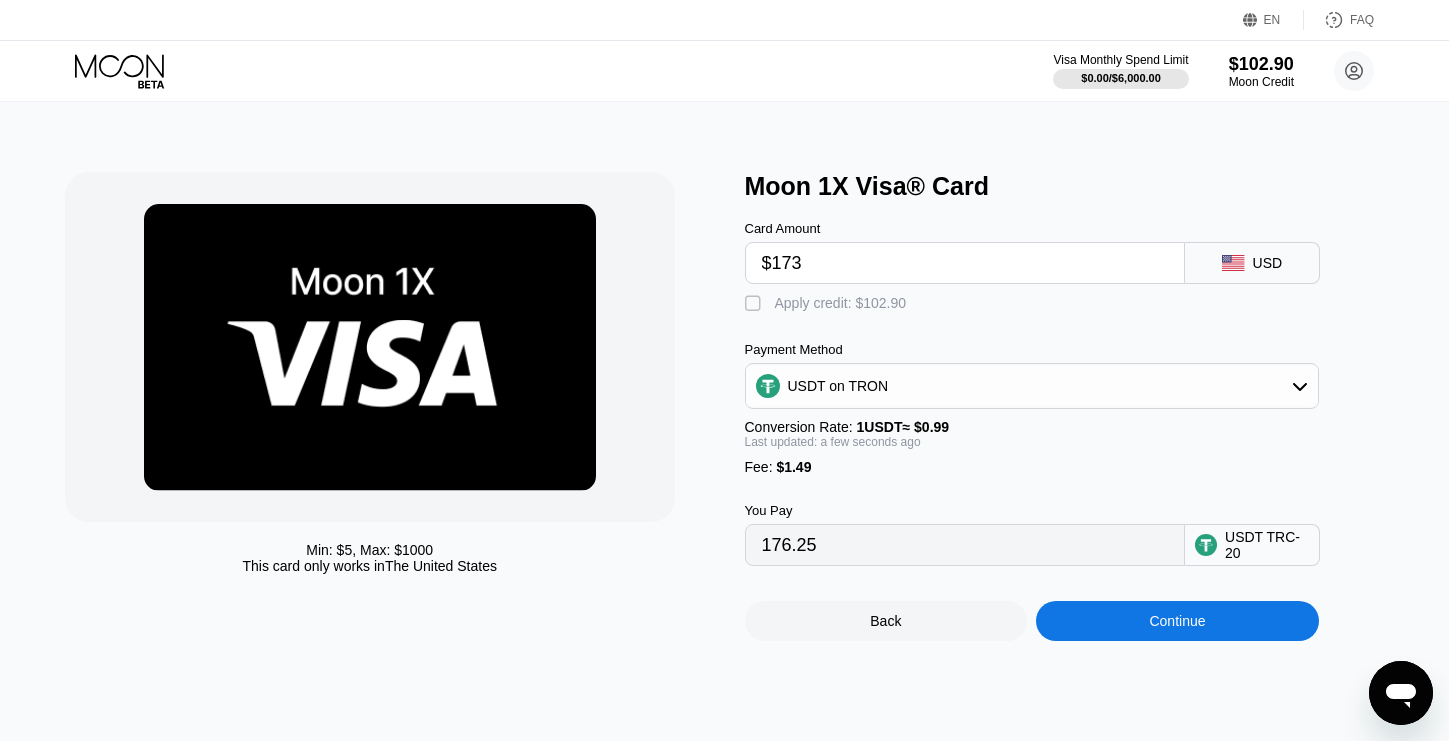 click on "Continue" at bounding box center (1177, 621) 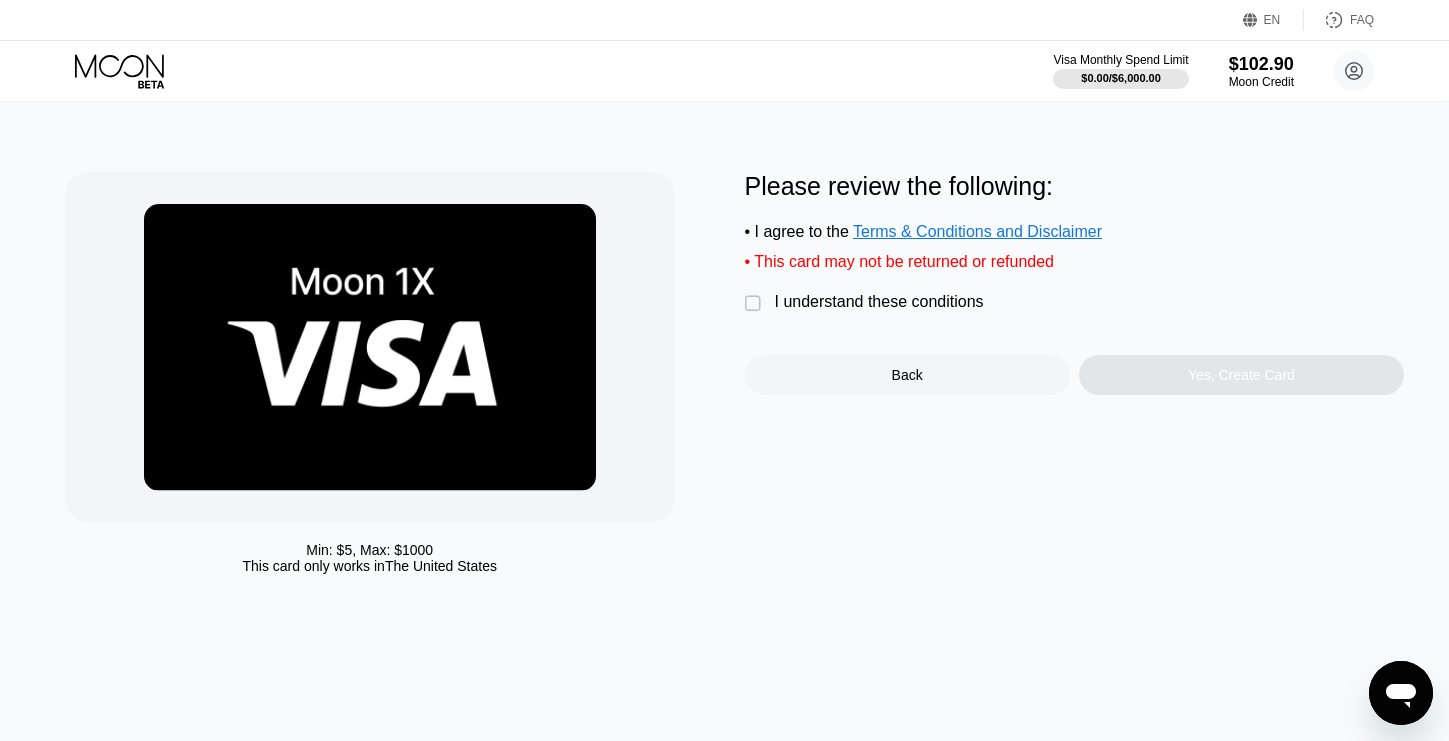 click on "" at bounding box center [755, 304] 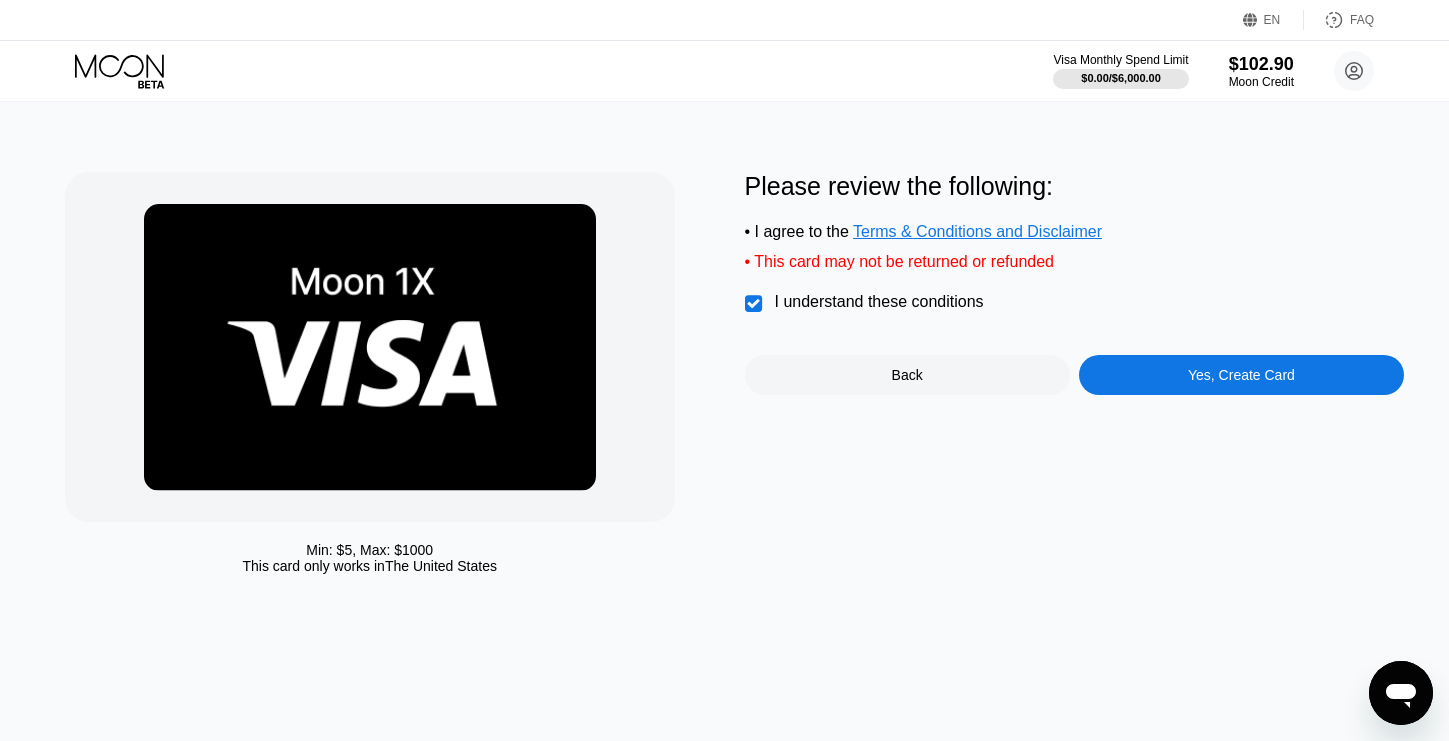 click on "Yes, Create Card" at bounding box center (1241, 375) 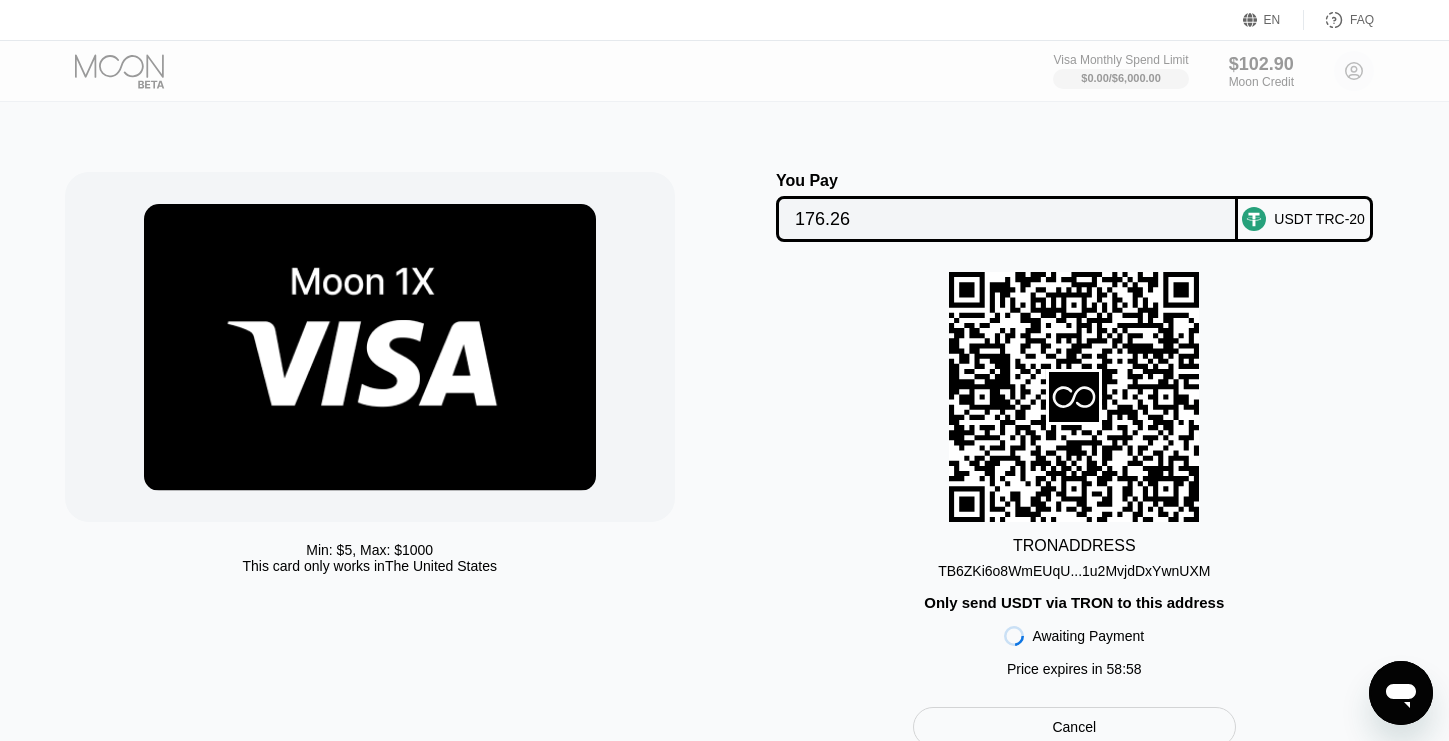 click on "TB6ZKi6o8WmEUqU...1u2MvjdDxYwnUXM" at bounding box center [1074, 571] 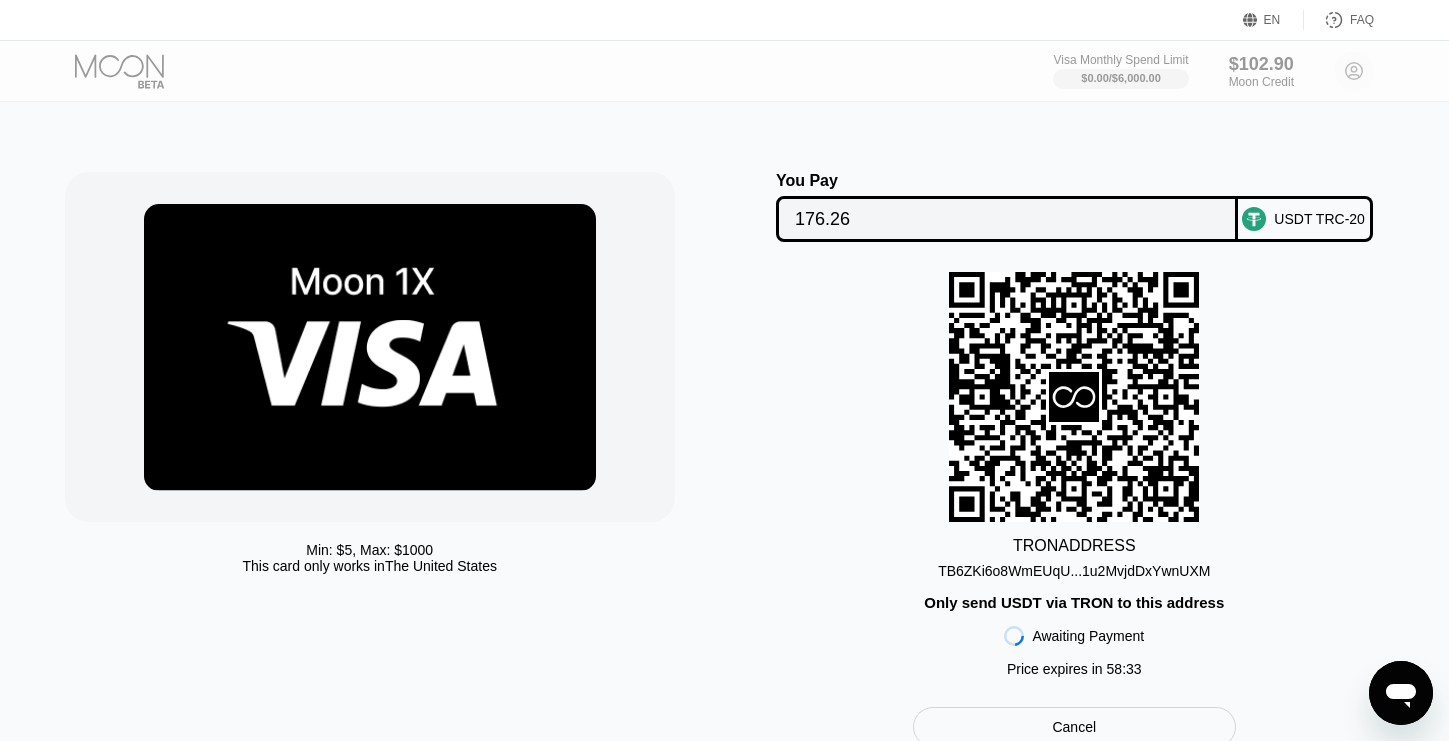 scroll, scrollTop: 0, scrollLeft: 0, axis: both 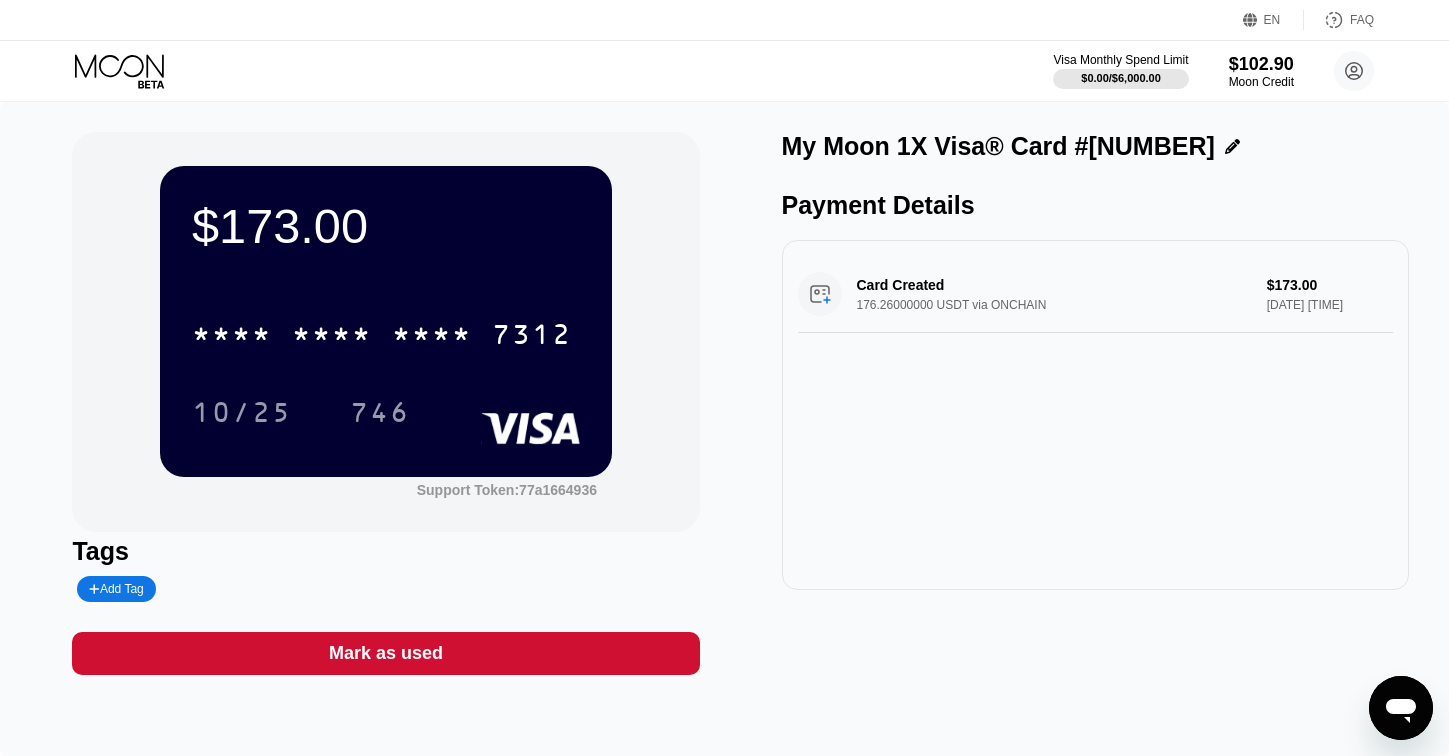 click on "$173.00 * * * * * * * * * * * * 7312 10/25 746" at bounding box center [386, 321] 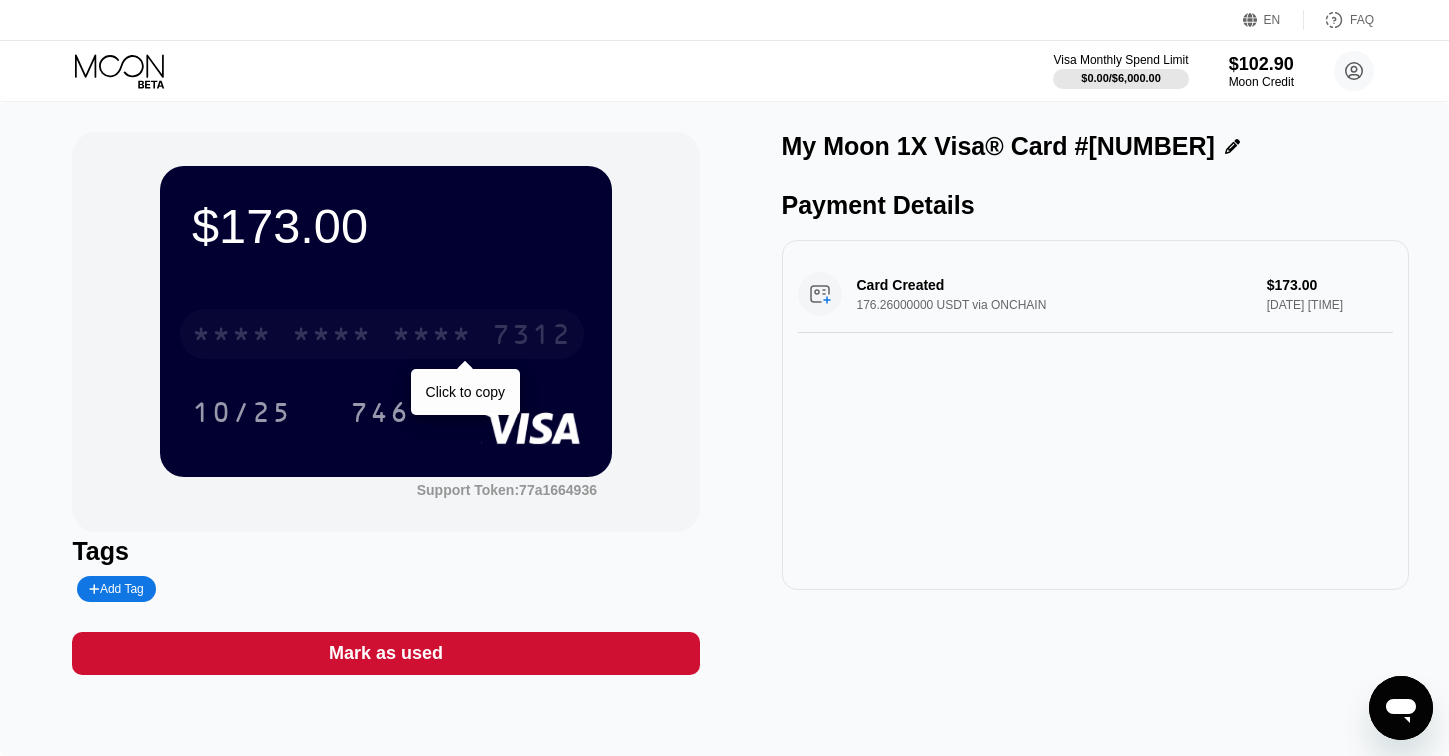 click on "7312" at bounding box center (532, 337) 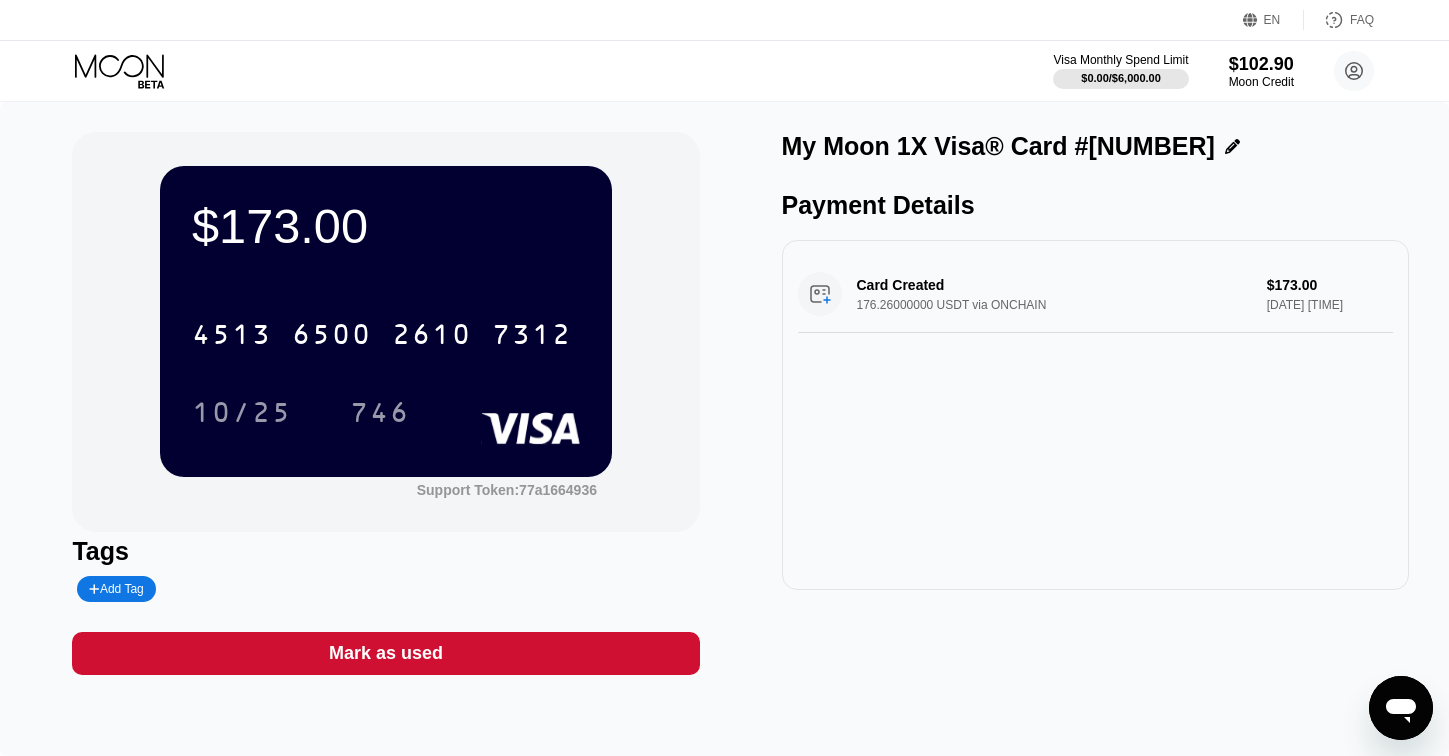 click 